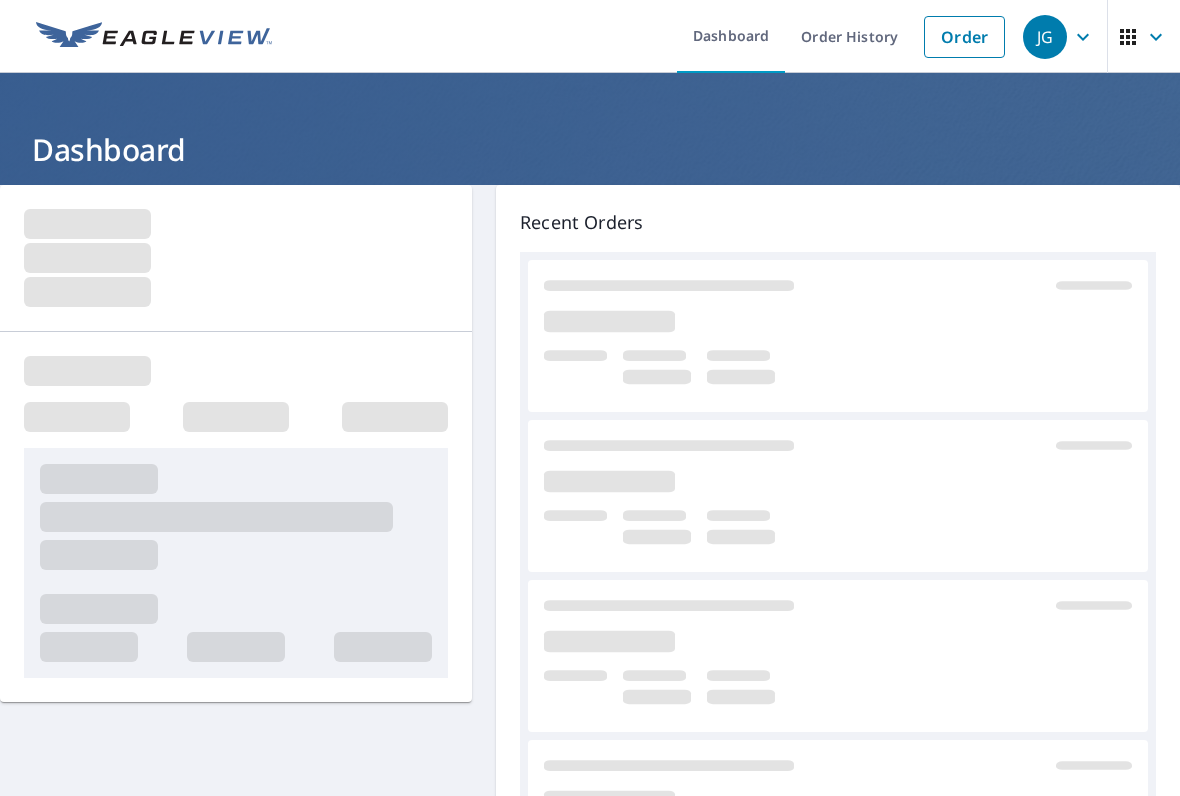 scroll, scrollTop: 0, scrollLeft: 0, axis: both 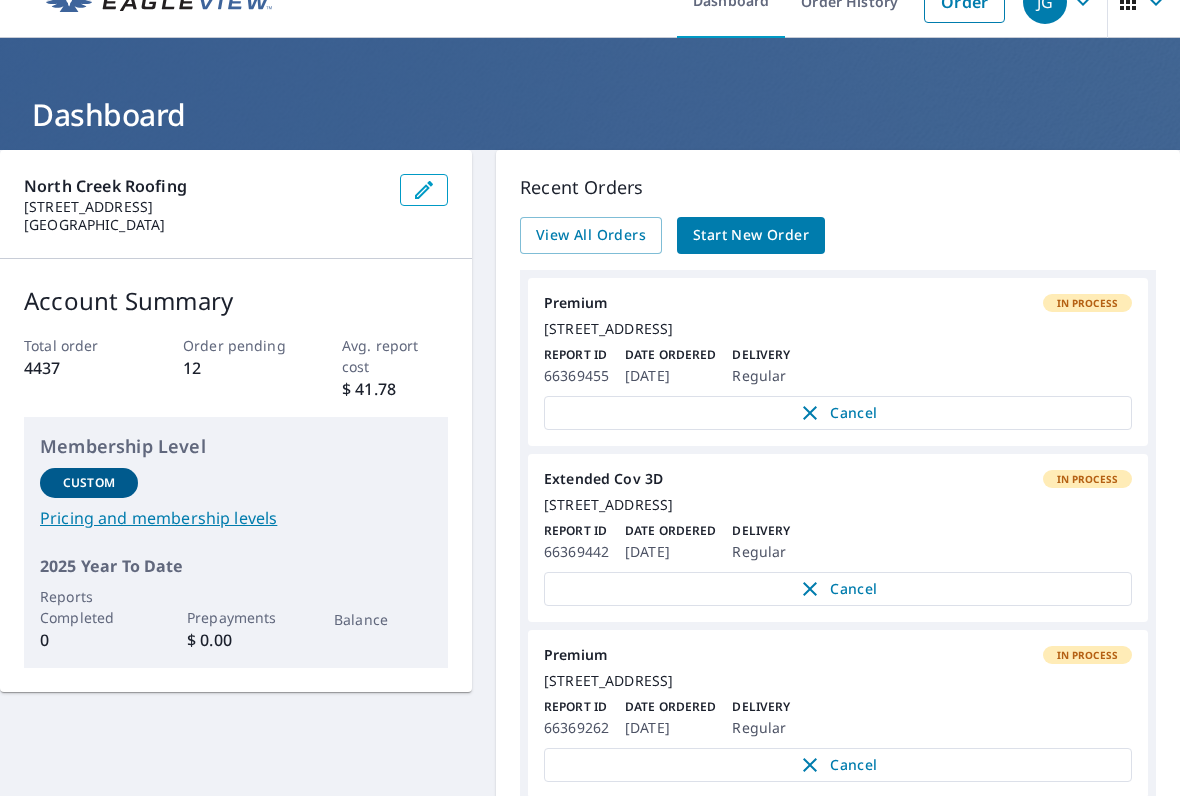 click on "Start New Order" at bounding box center [751, 235] 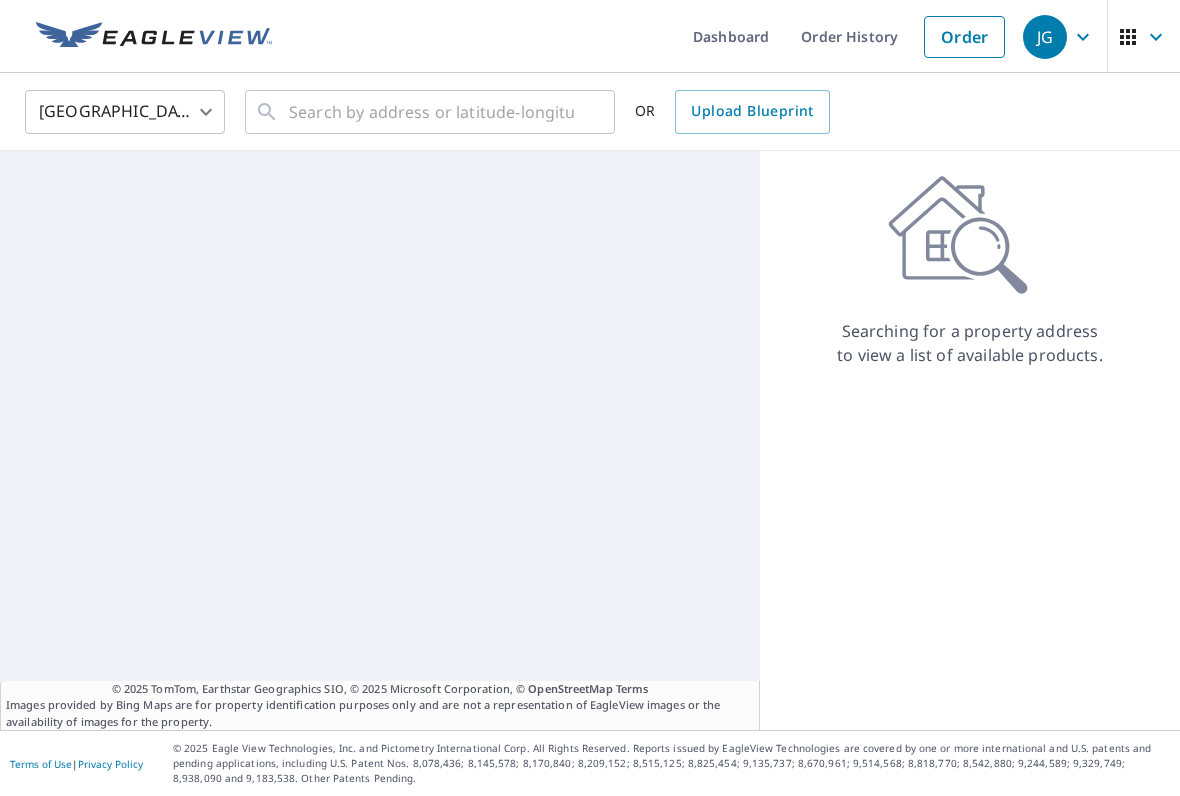 scroll, scrollTop: 0, scrollLeft: 0, axis: both 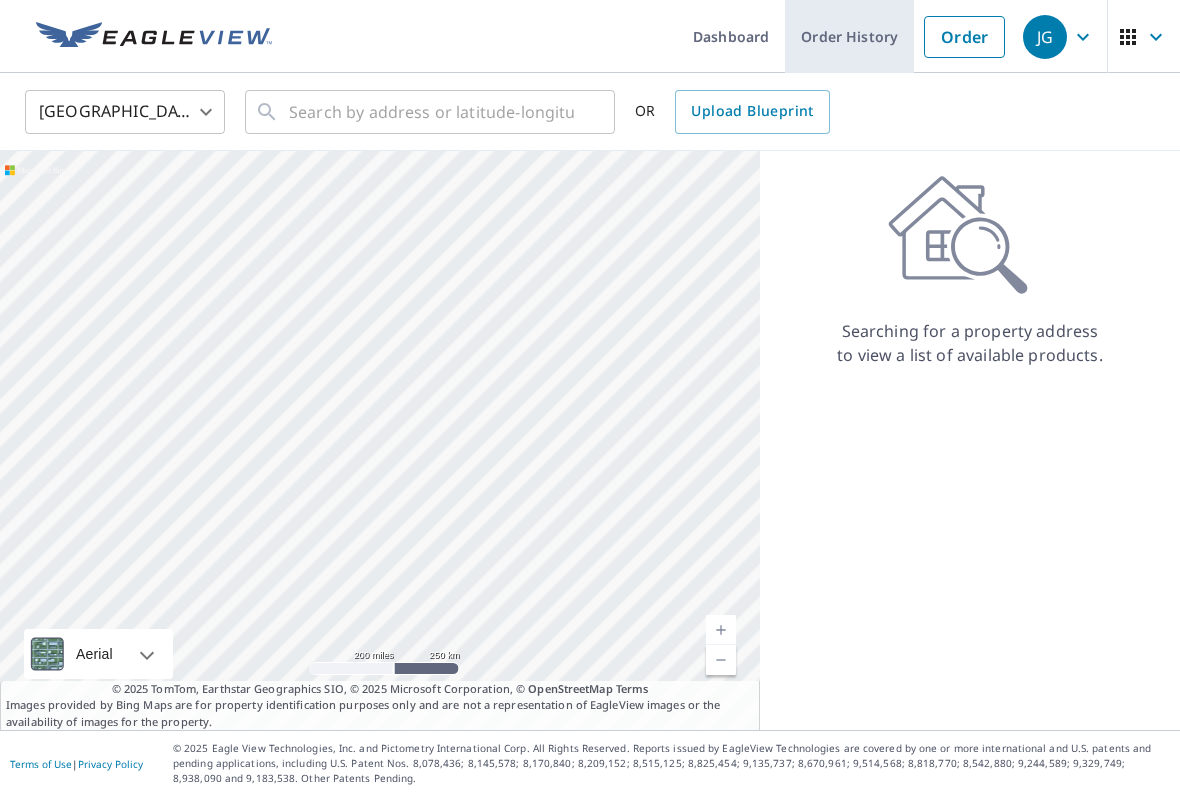 click on "Order History" at bounding box center [849, 36] 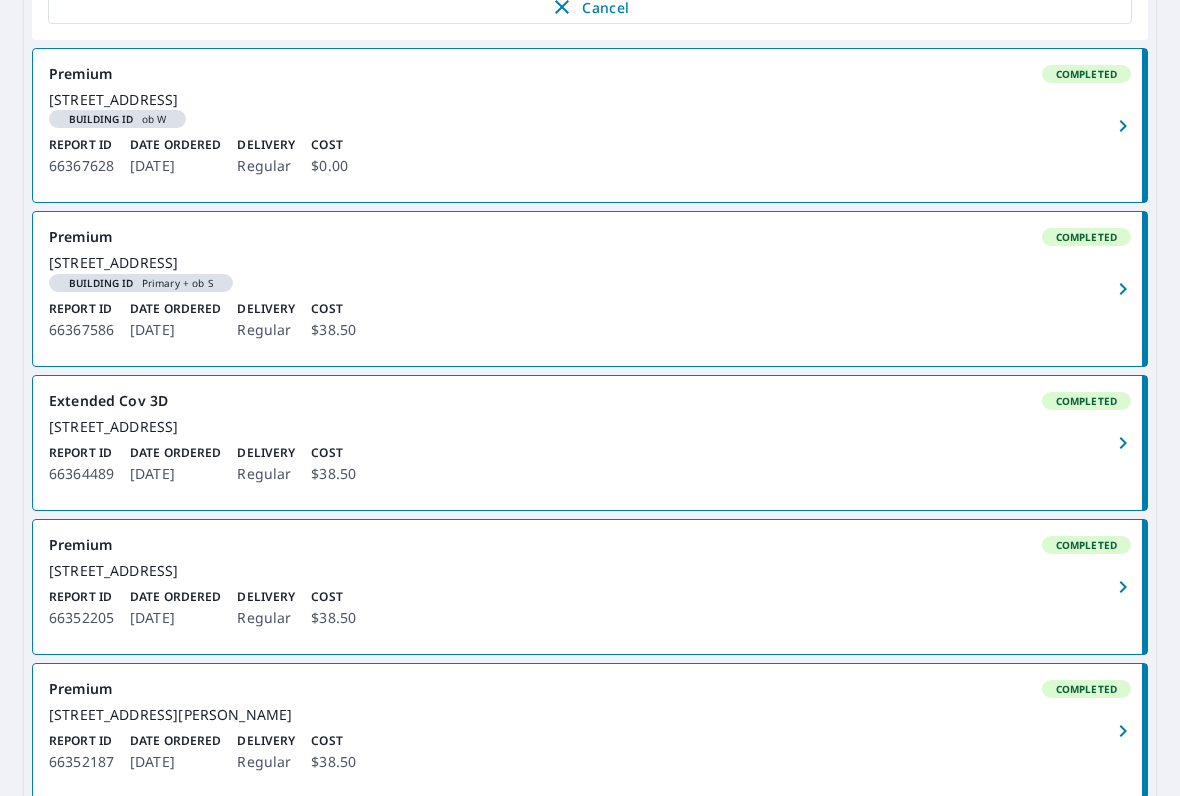 scroll, scrollTop: 1225, scrollLeft: 0, axis: vertical 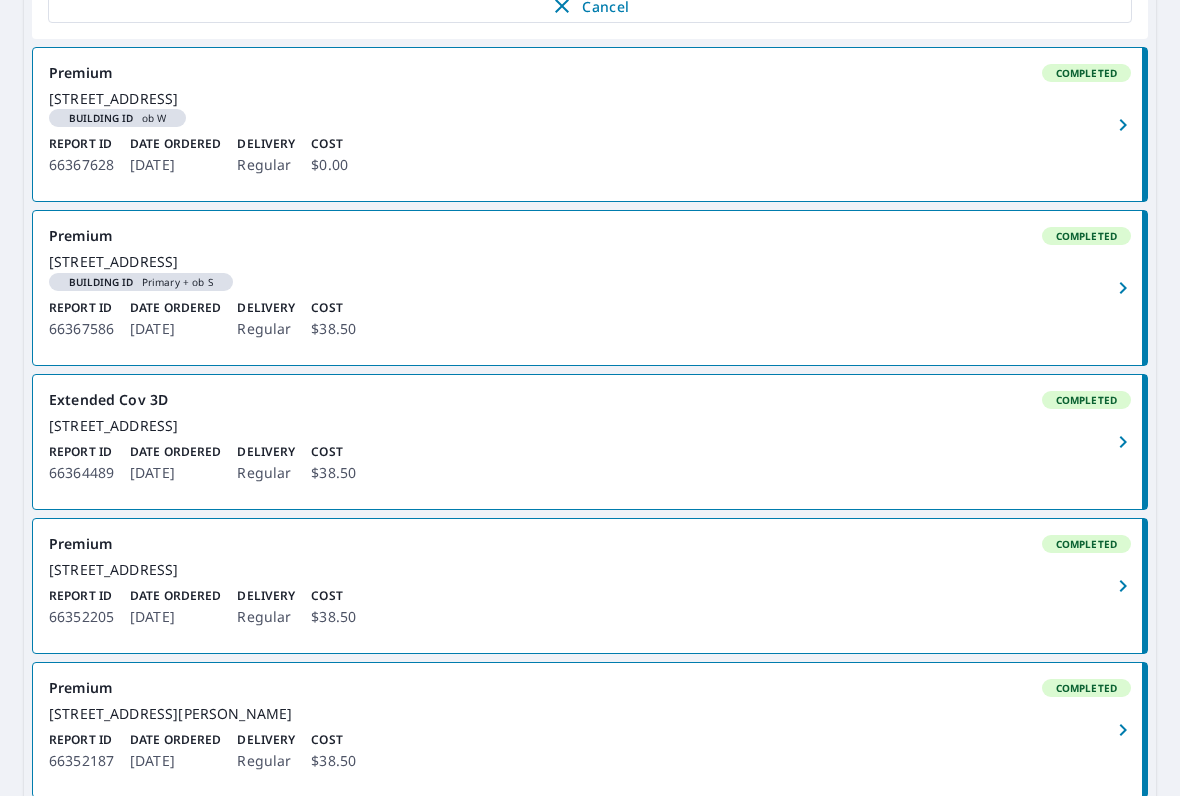 click on "Report ID 66367628 Date Ordered [DATE] Delivery Regular Cost $0.00" at bounding box center [590, 156] 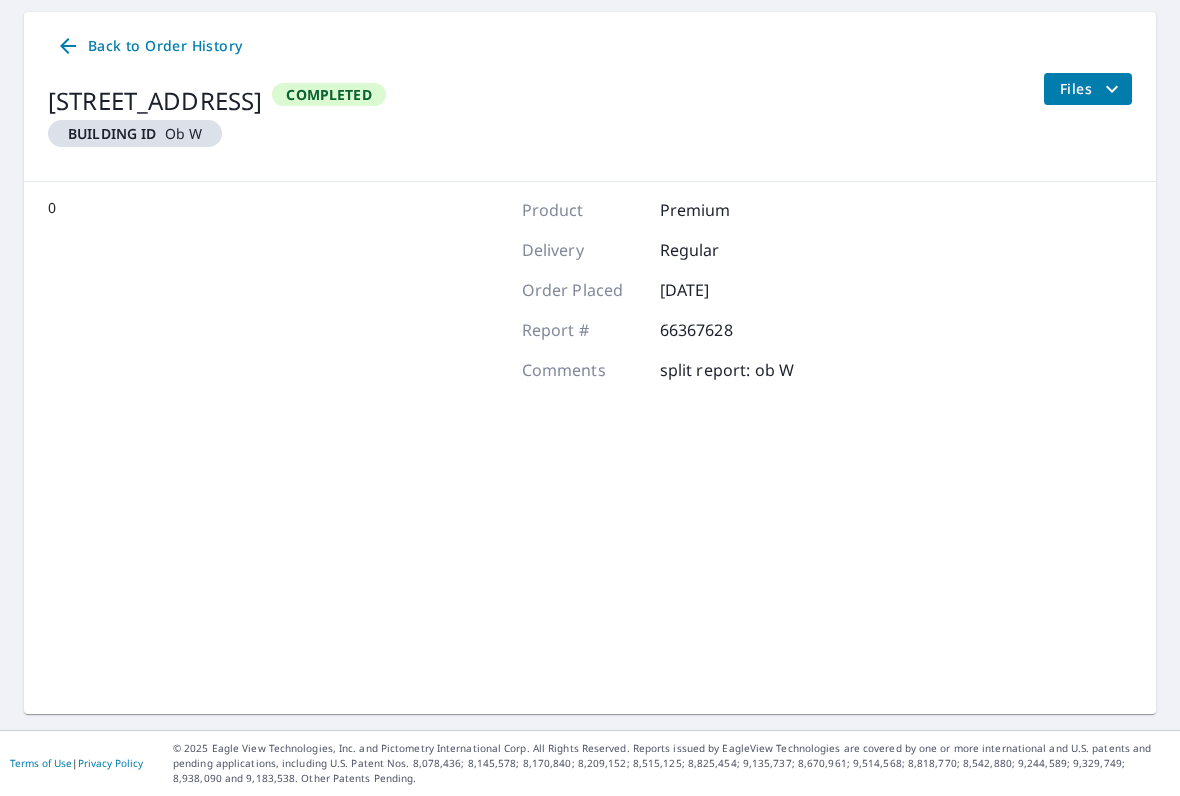 scroll, scrollTop: 188, scrollLeft: 0, axis: vertical 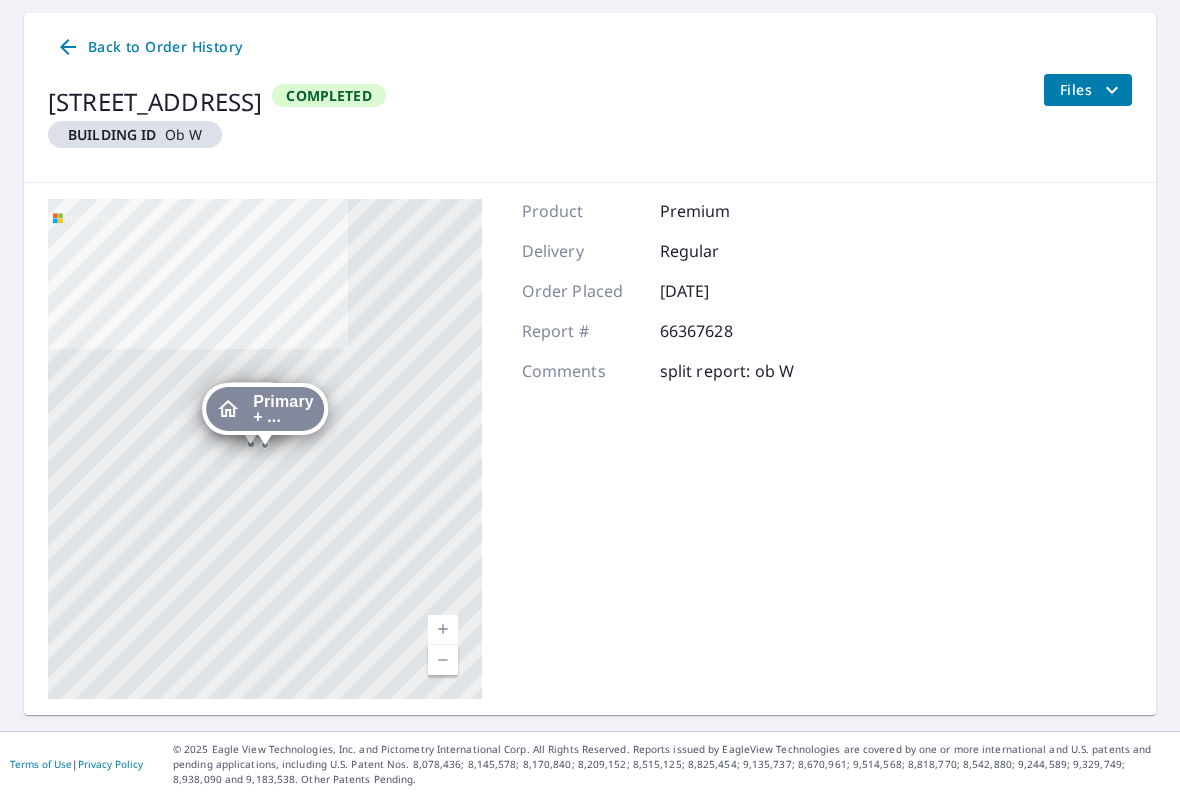 click on "Files" at bounding box center (1087, 90) 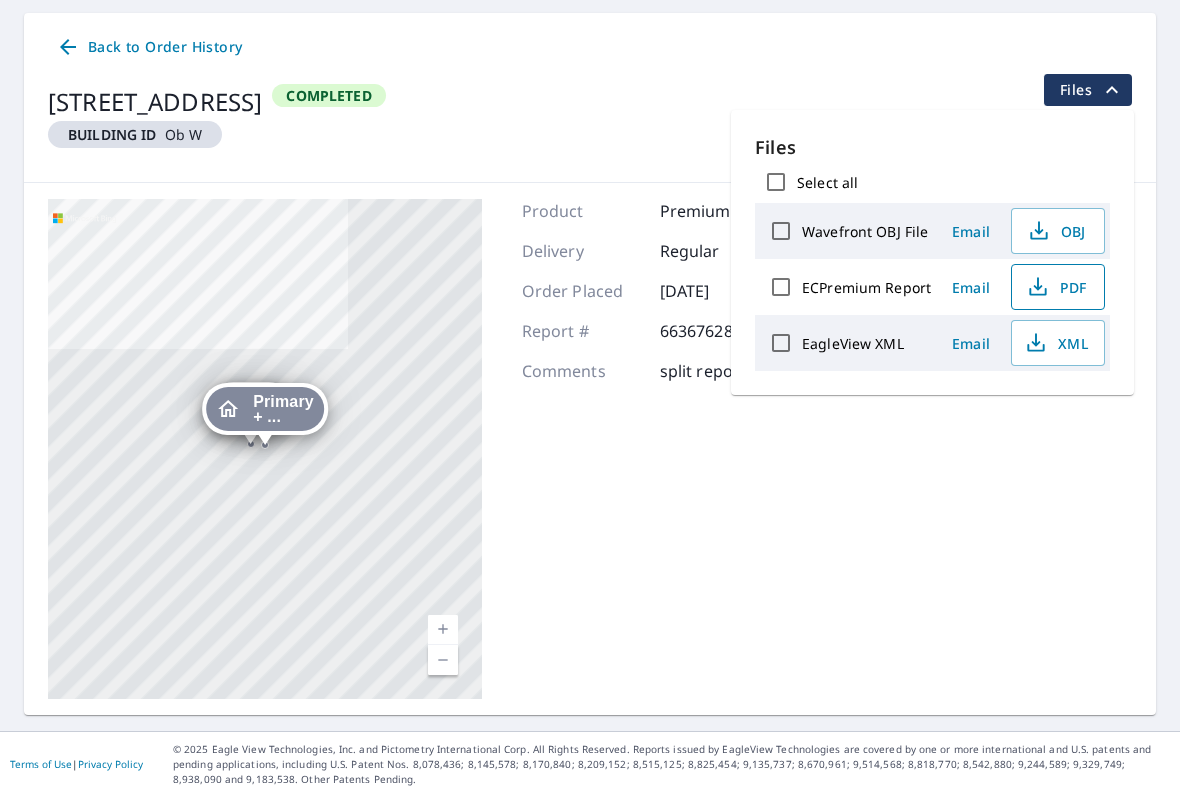 click on "PDF" at bounding box center [1056, 287] 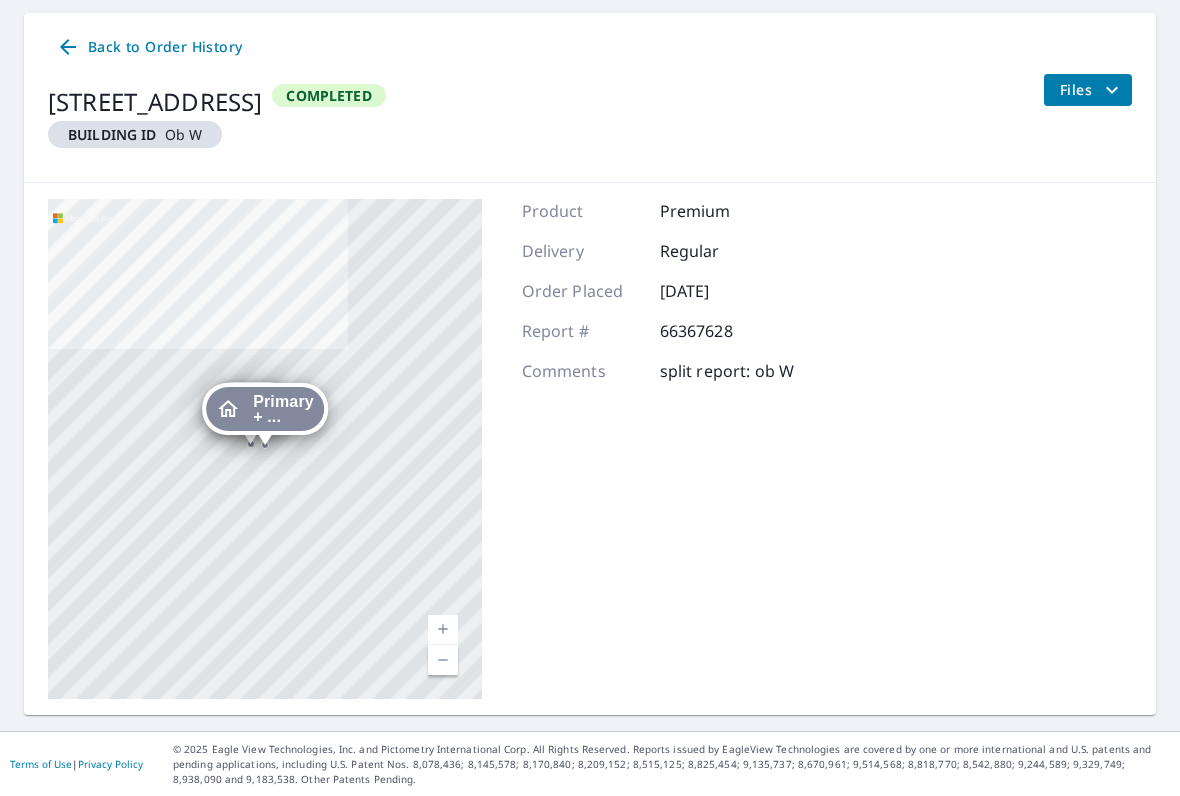 click on "Back to Order History" at bounding box center (149, 47) 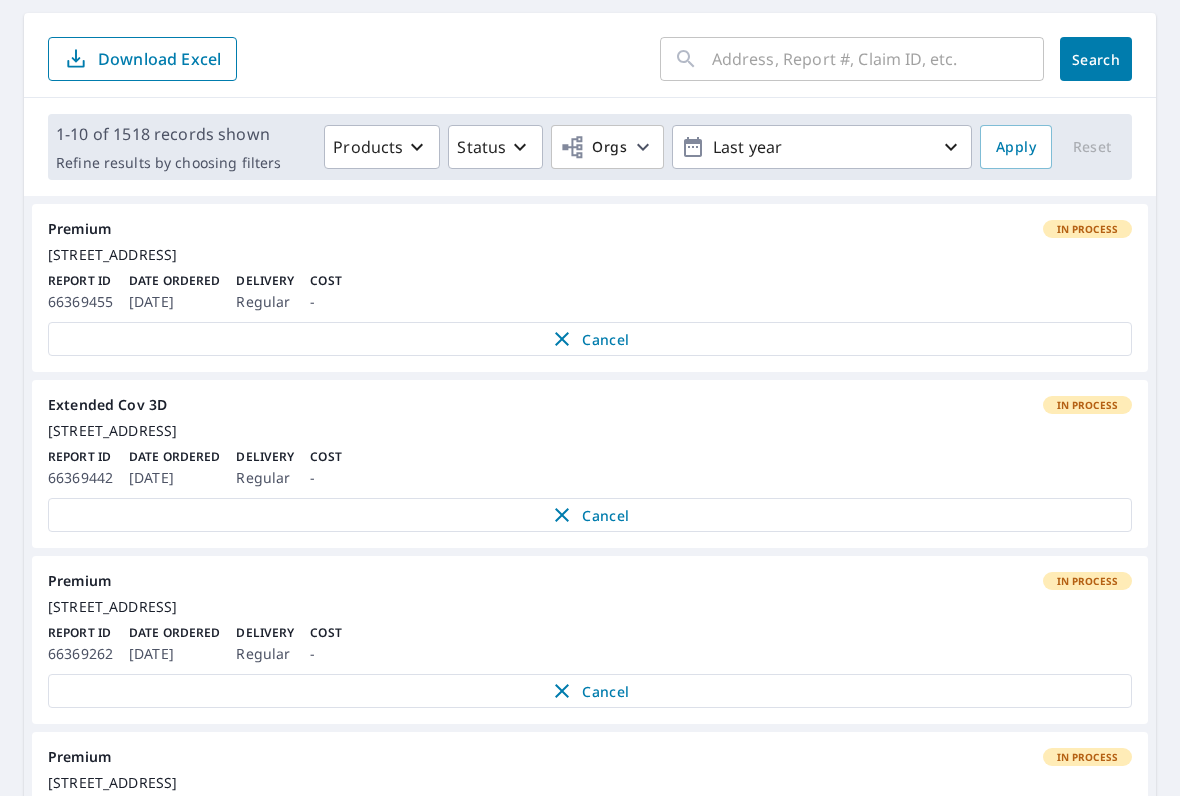 click on "Order" at bounding box center (964, -151) 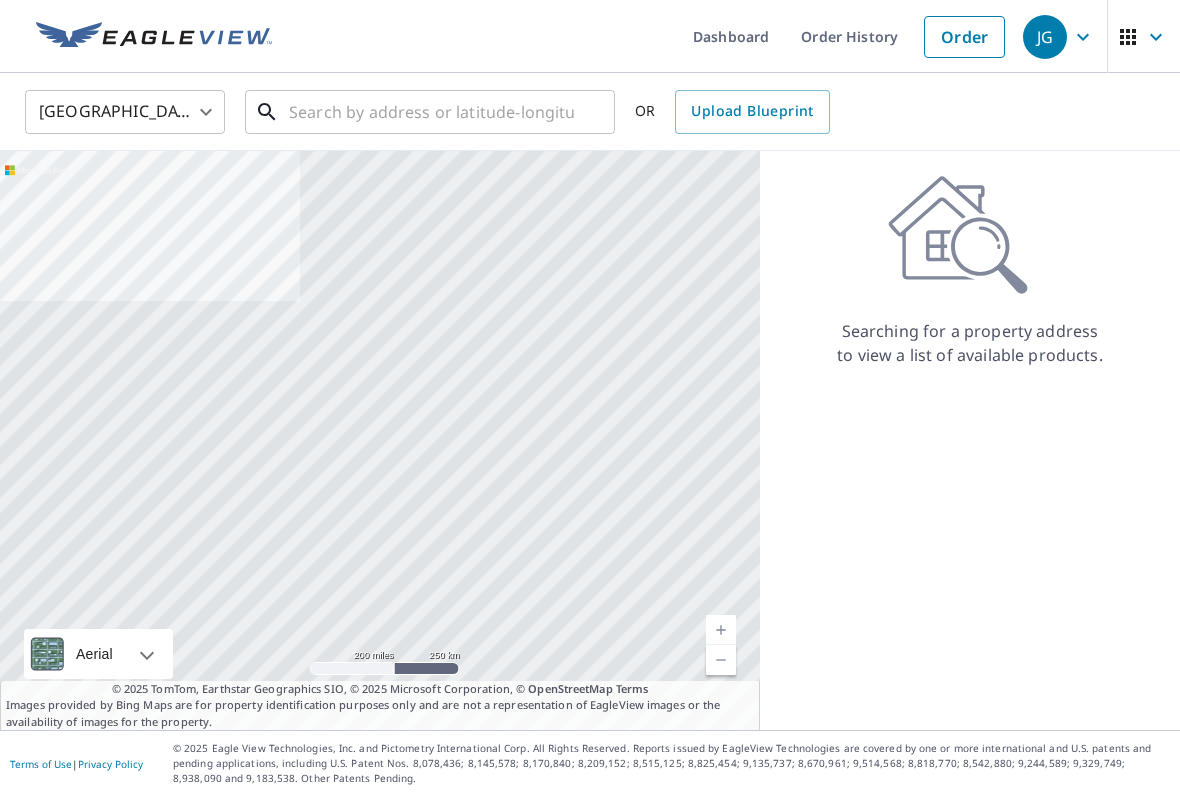 click at bounding box center [431, 112] 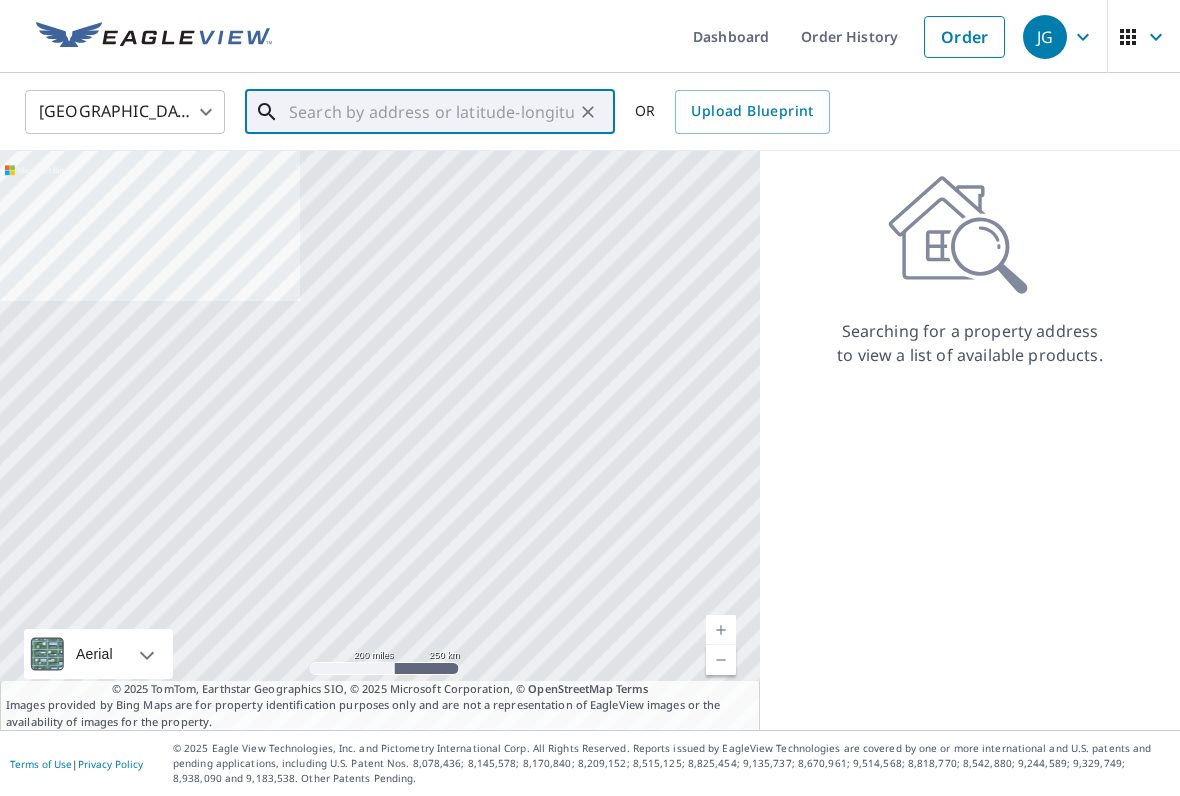 click at bounding box center [431, 112] 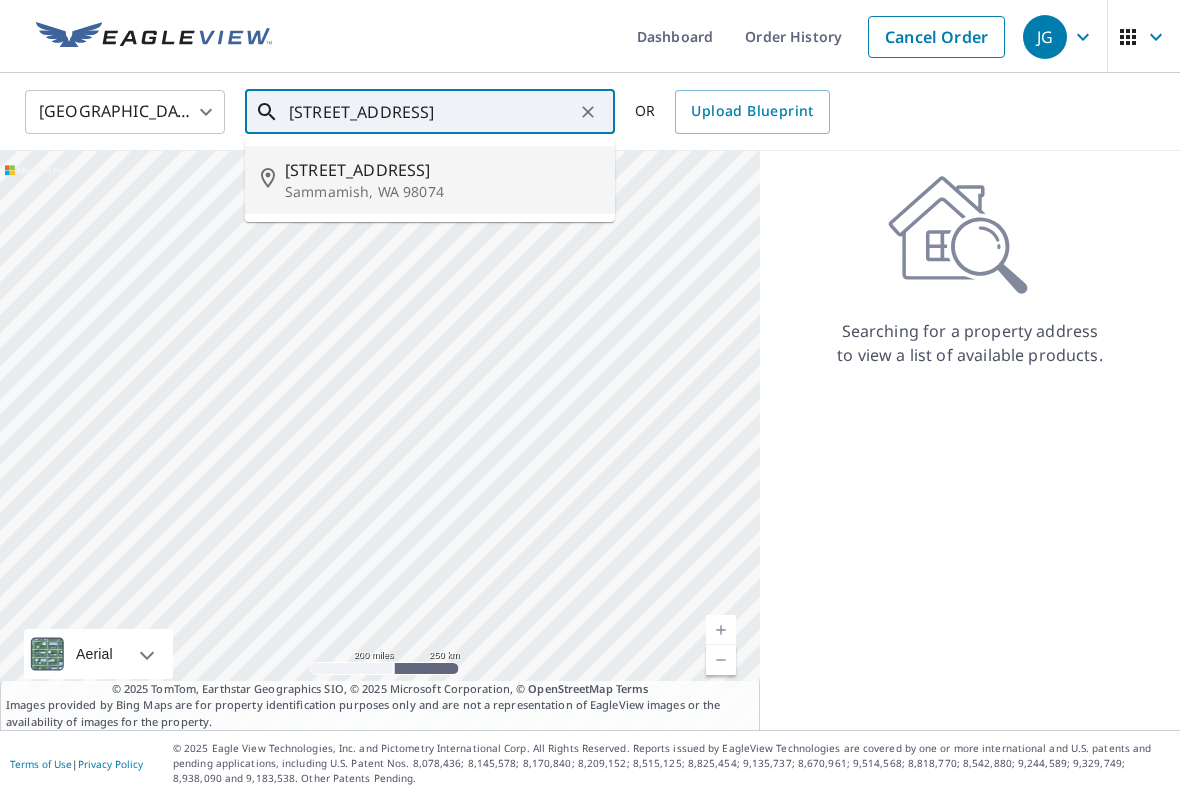 click on "Sammamish, WA 98074" at bounding box center [442, 192] 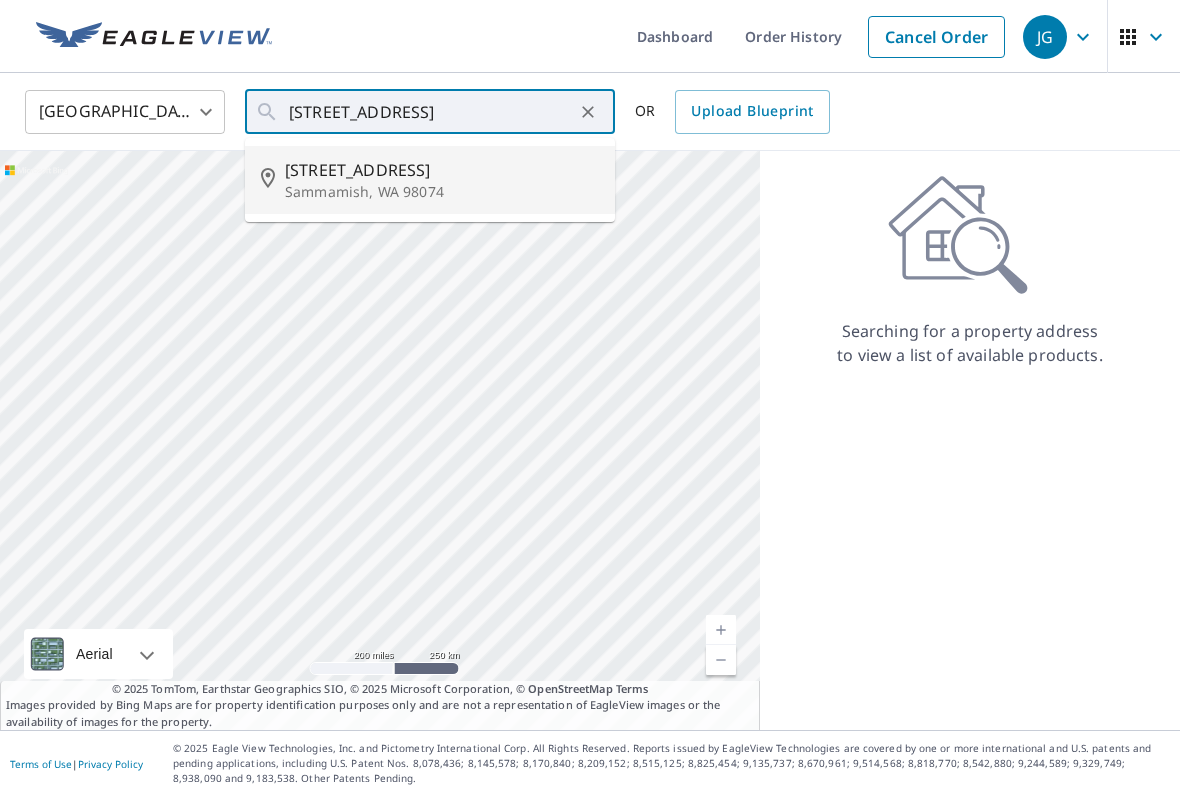 type on "[STREET_ADDRESS]" 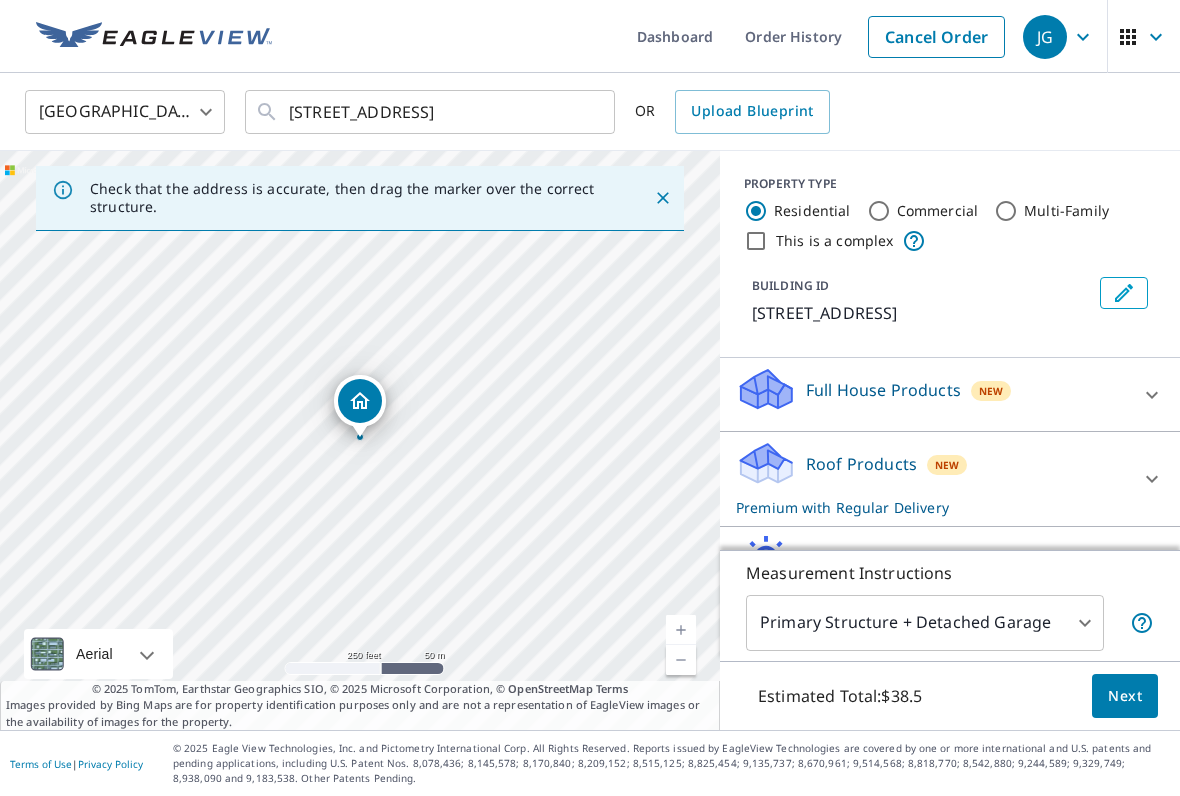 click on "Next" at bounding box center (1125, 696) 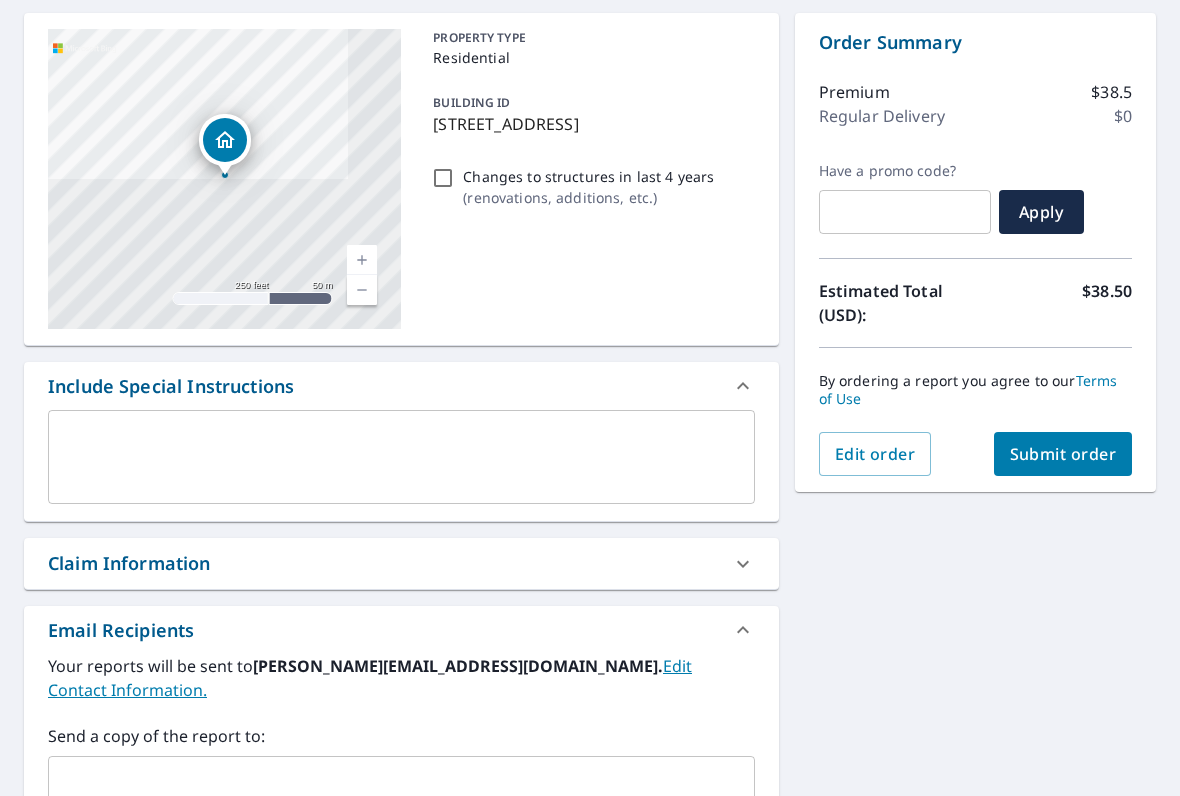 click on "Submit order" at bounding box center (1063, 454) 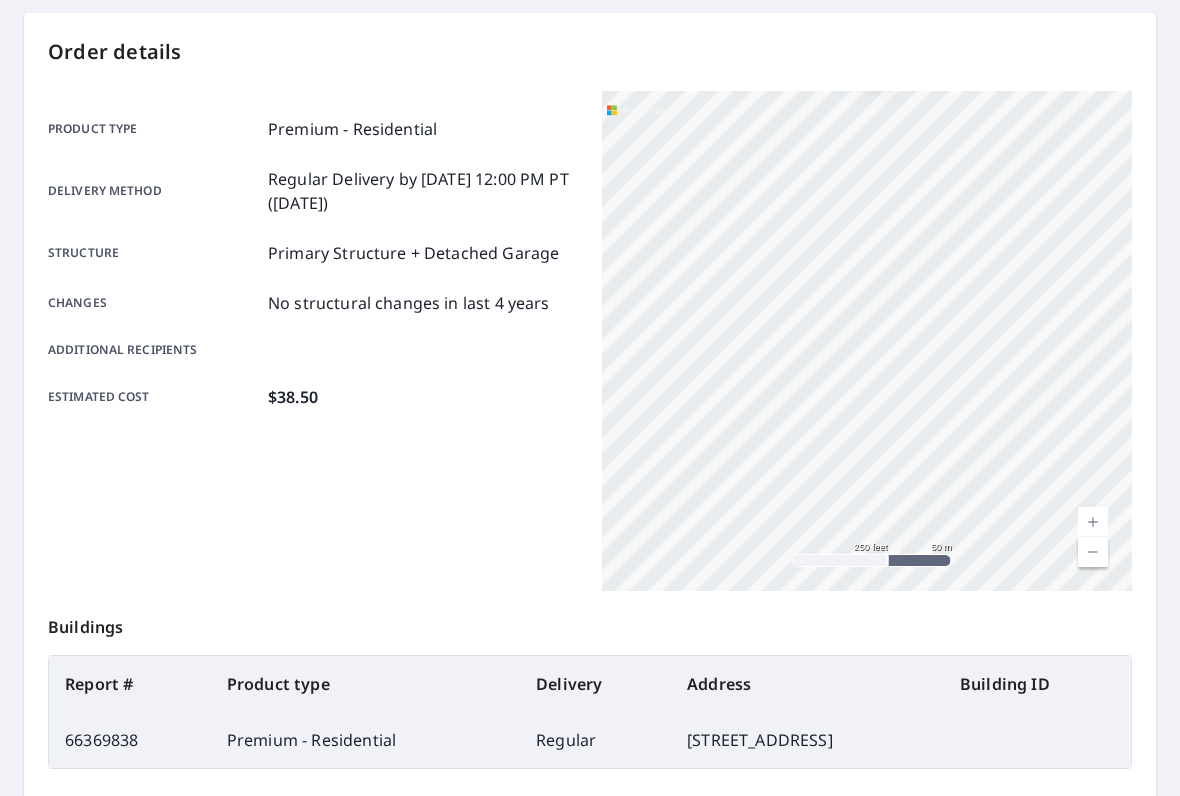 click on "Place another order" at bounding box center [1044, 879] 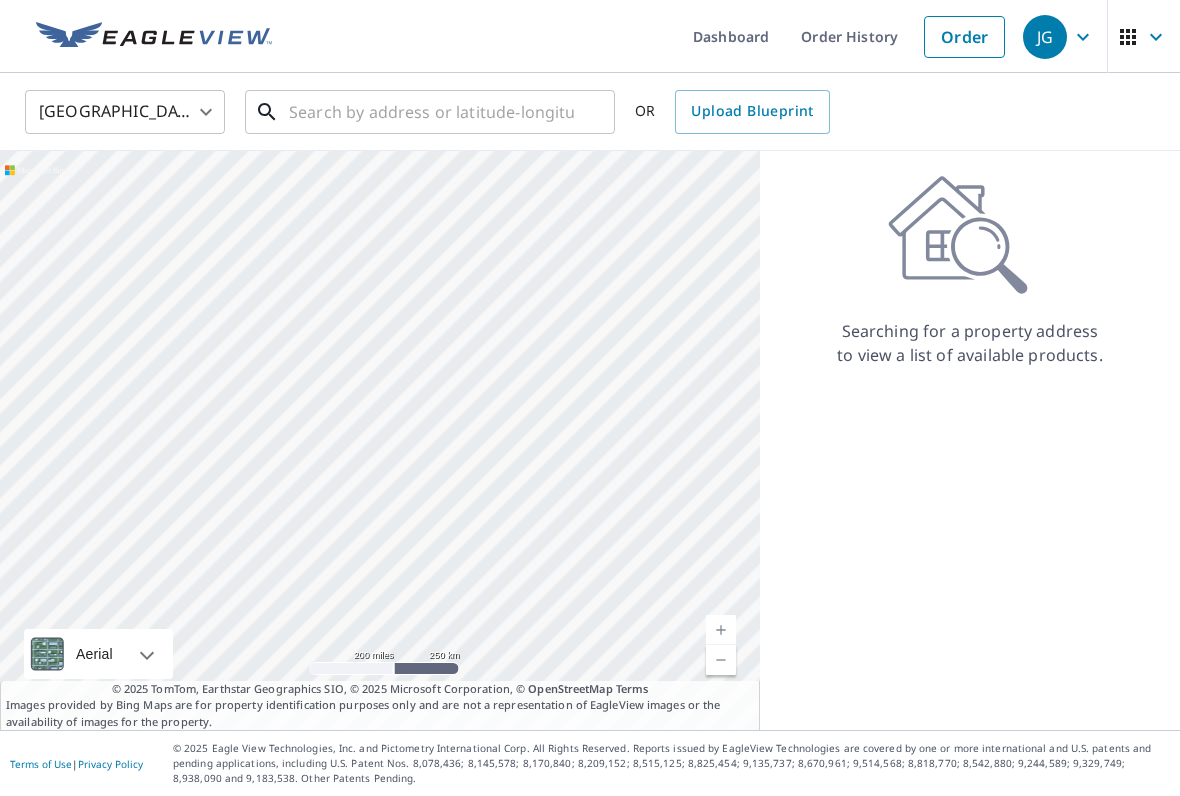 click on "​" at bounding box center (430, 112) 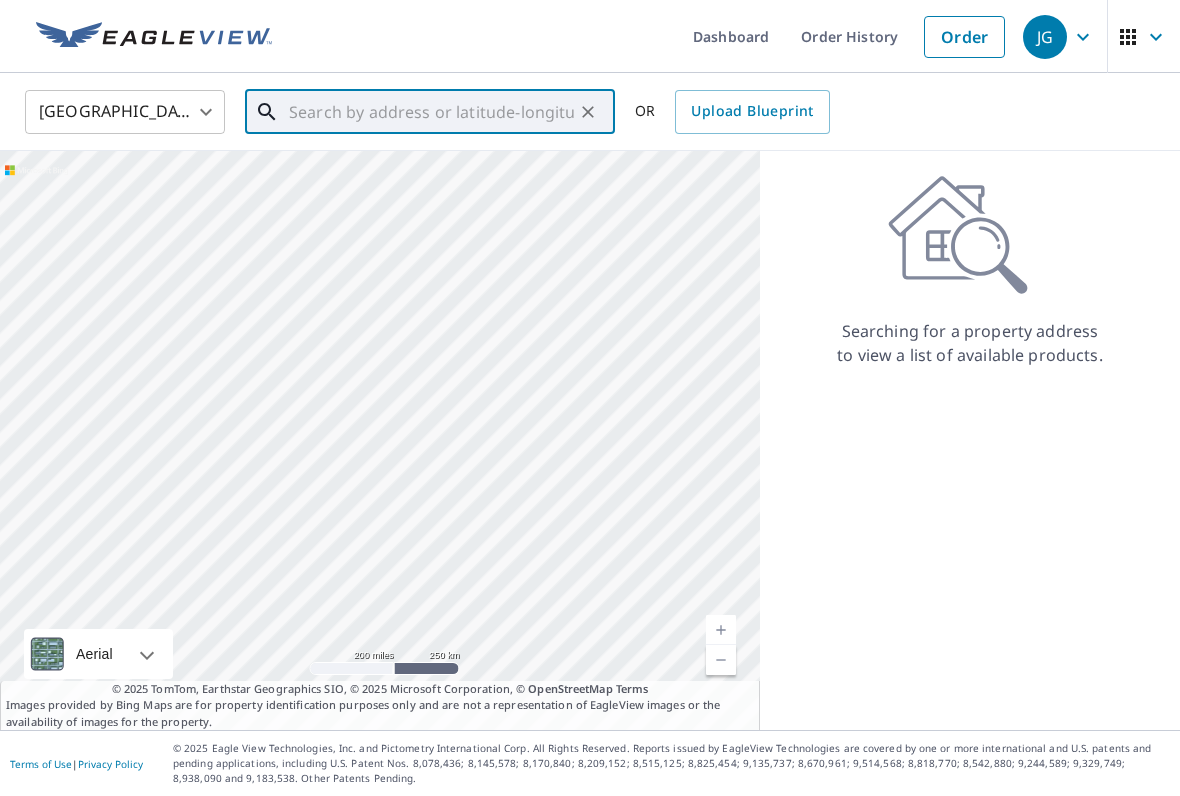 click at bounding box center (431, 112) 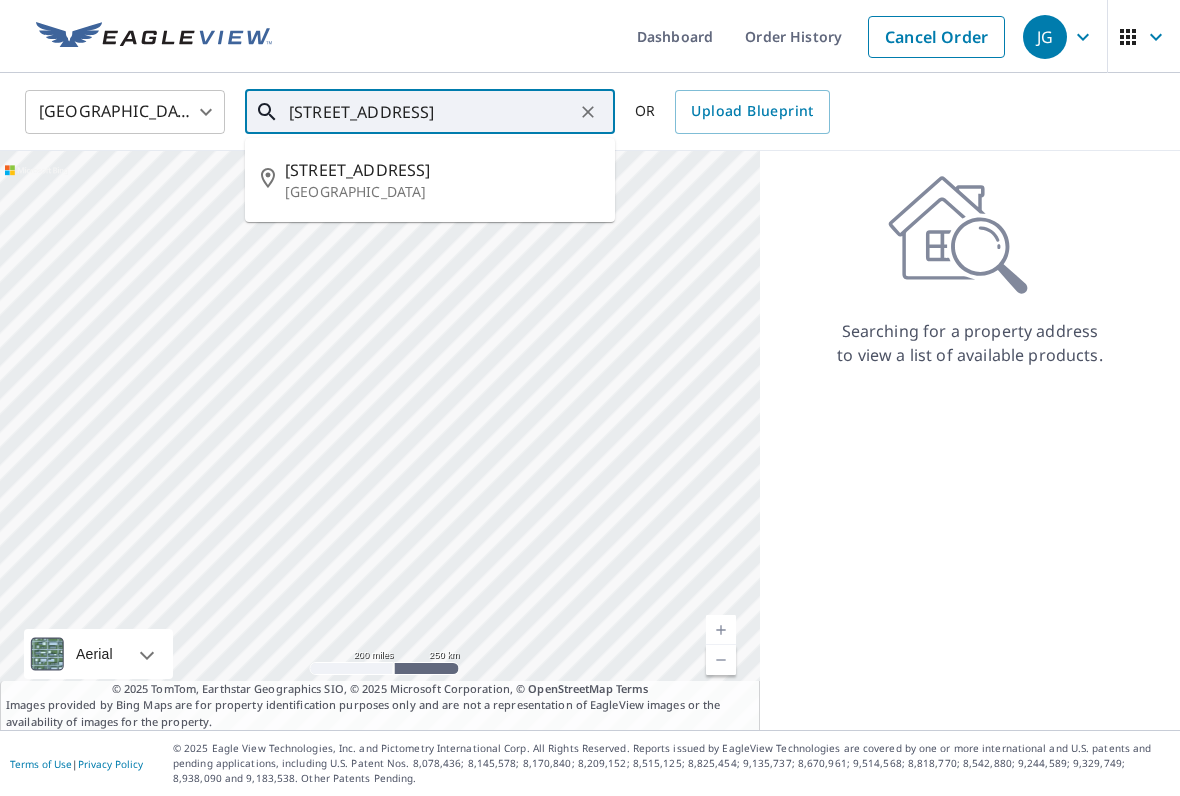 click on "[STREET_ADDRESS]" at bounding box center [442, 170] 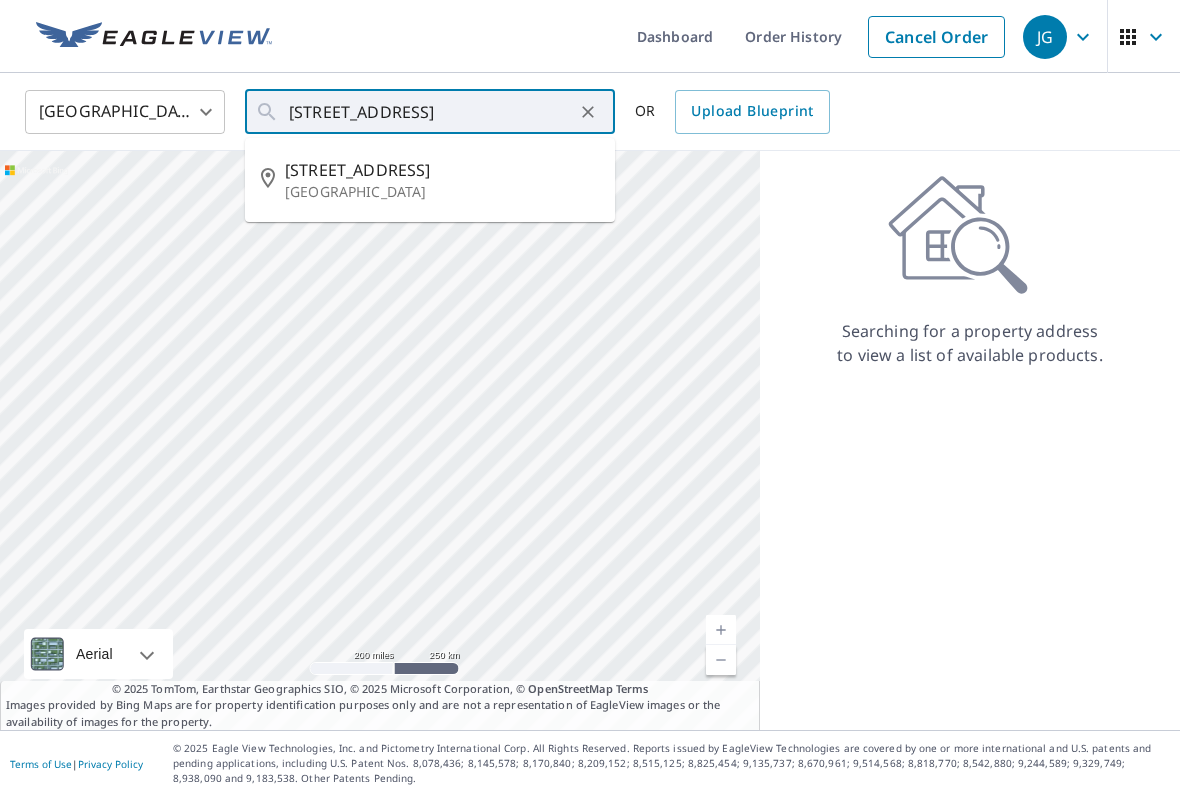 type on "[STREET_ADDRESS]" 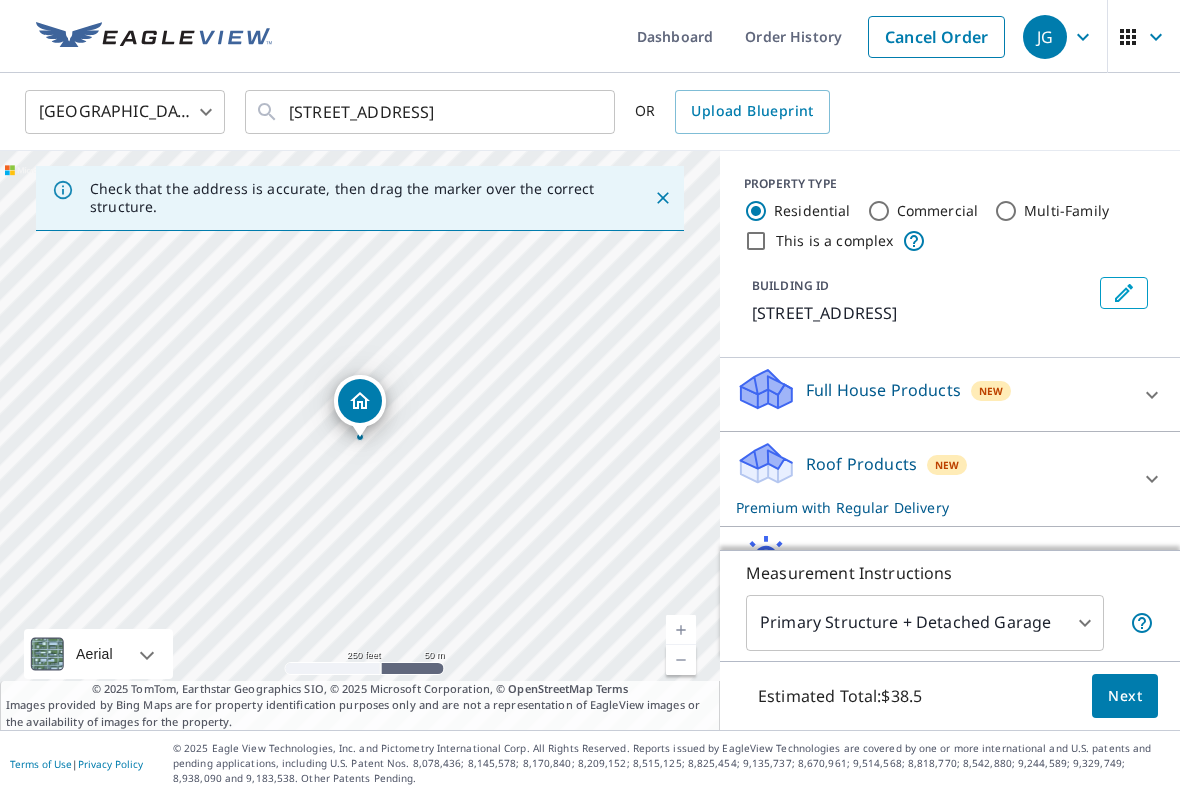 click on "Next" at bounding box center [1125, 696] 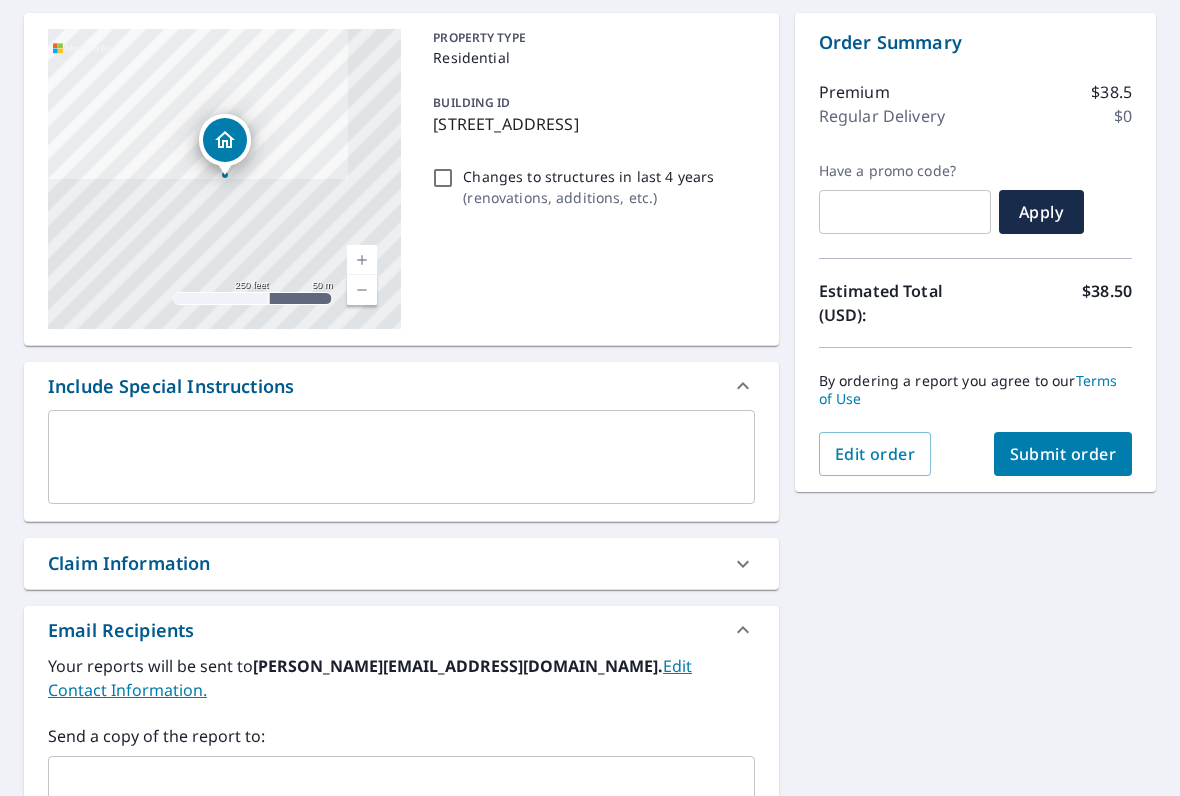 click on "Submit order" at bounding box center (1063, 454) 